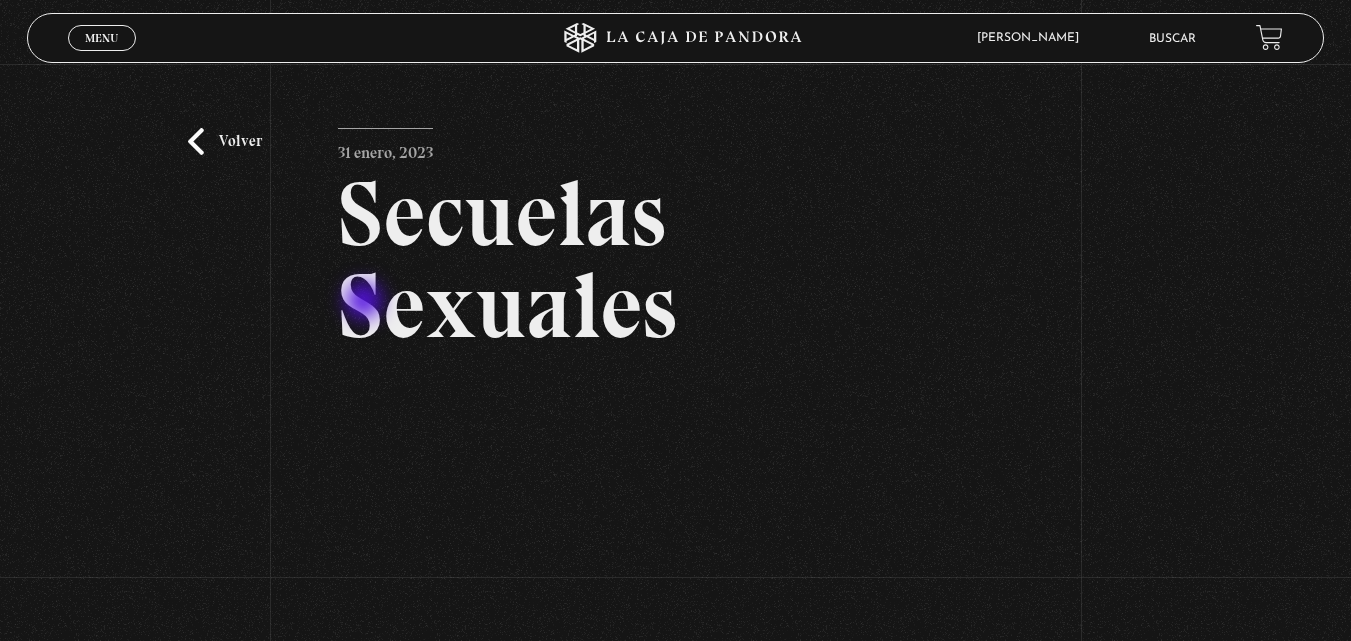 scroll, scrollTop: 224, scrollLeft: 0, axis: vertical 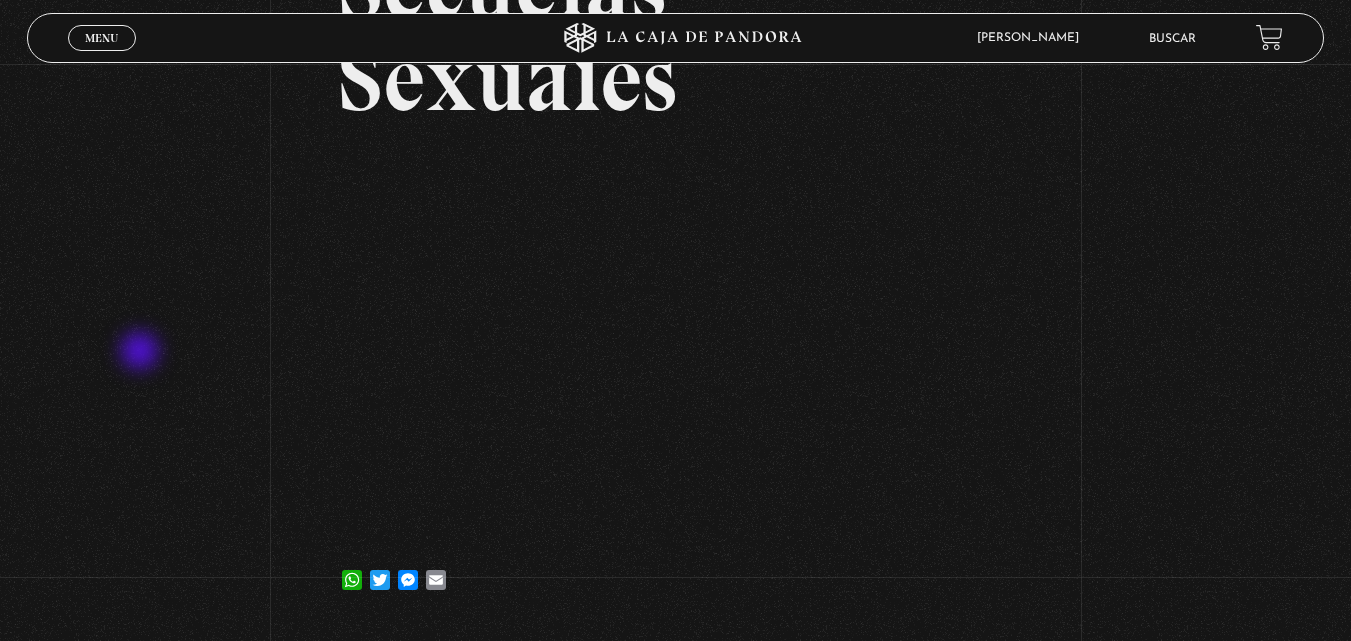 click on "Volver
31 enero, 2023
Secuelas Sexuales
WhatsApp Twitter Messenger Email" at bounding box center [675, 231] 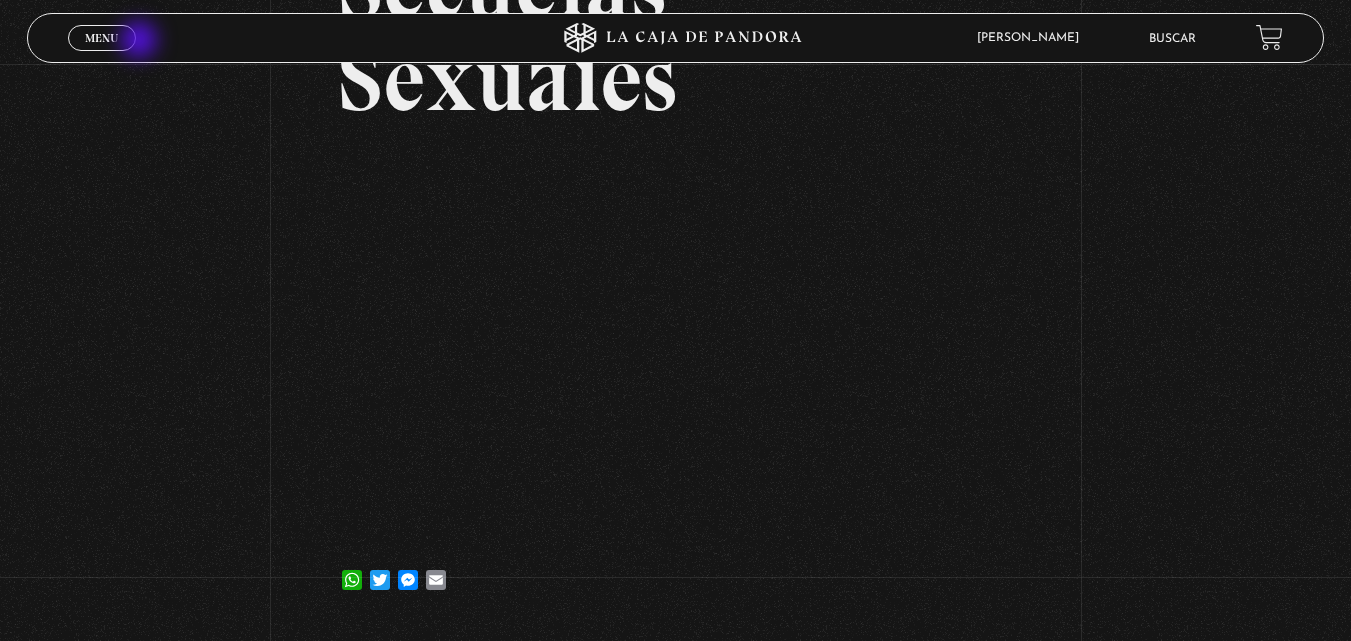 click on "Menu Cerrar" at bounding box center (102, 38) 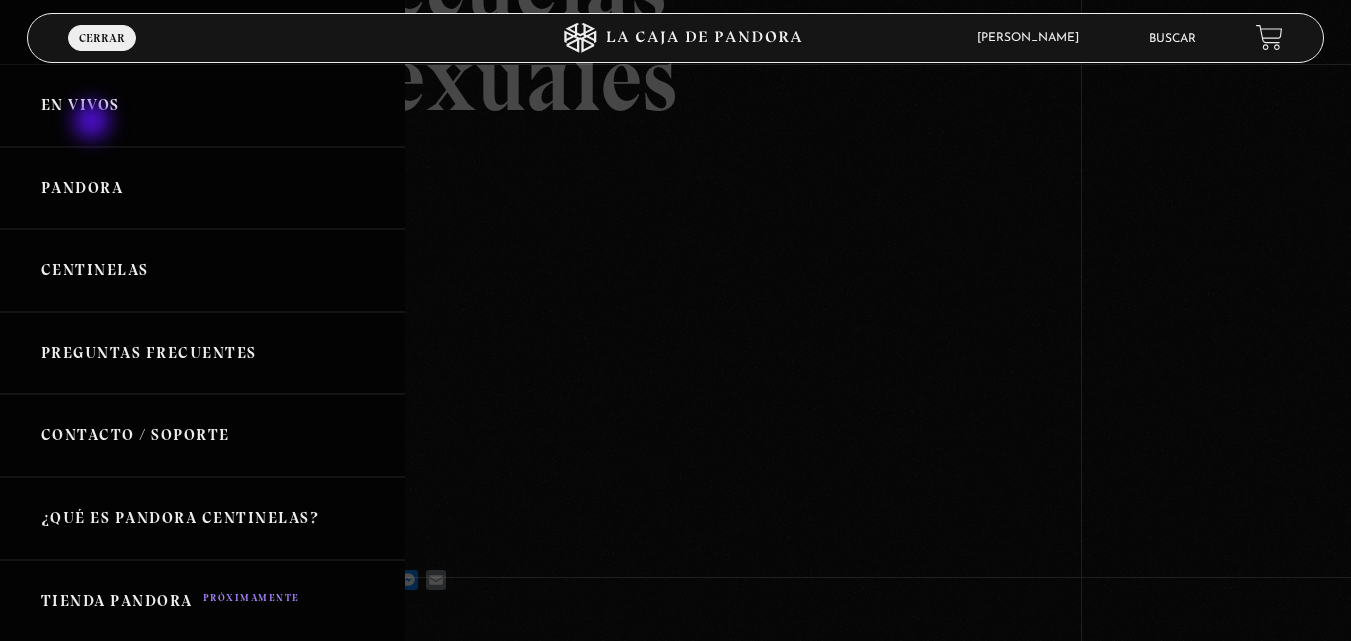 click on "En vivos" at bounding box center (202, 105) 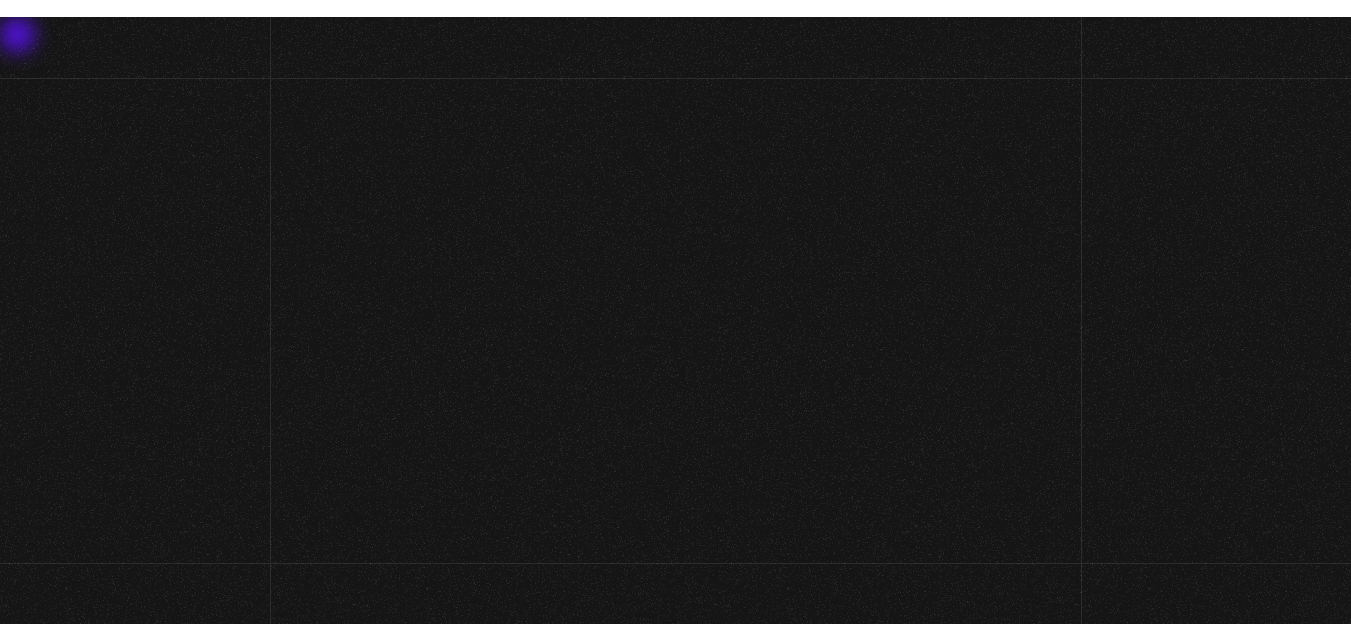 scroll, scrollTop: 0, scrollLeft: 0, axis: both 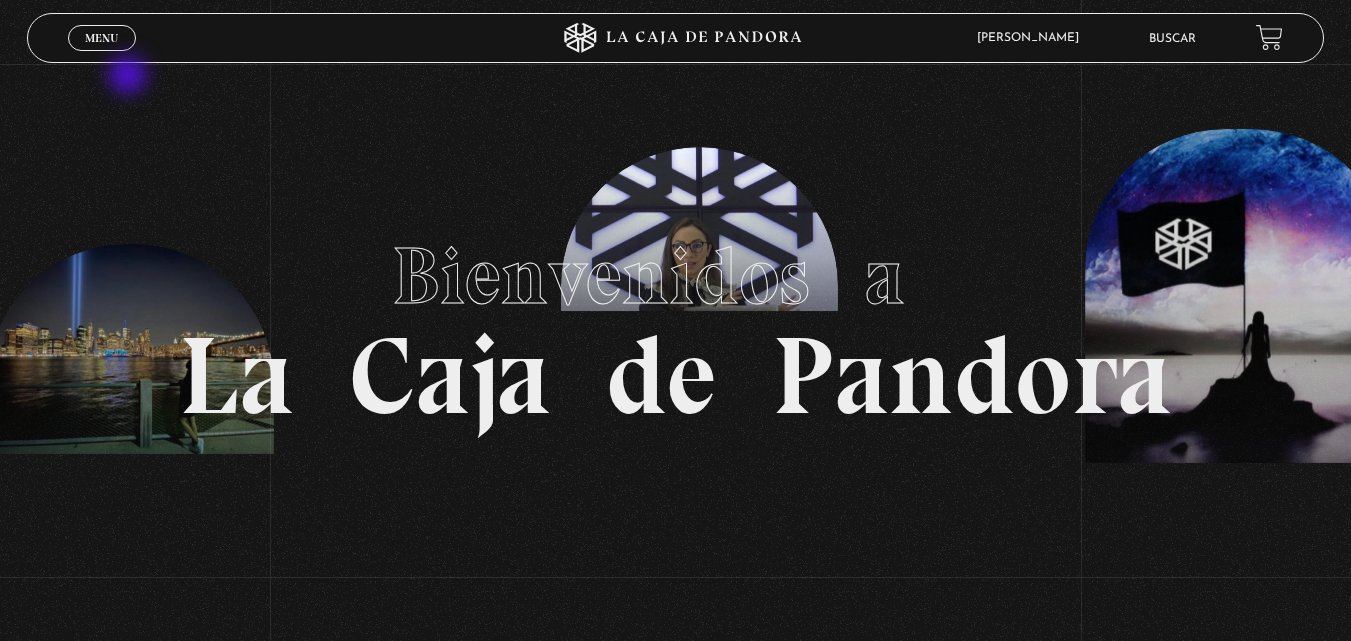click on "Bienvenidos a
La Caja de Pandora" at bounding box center (675, 320) 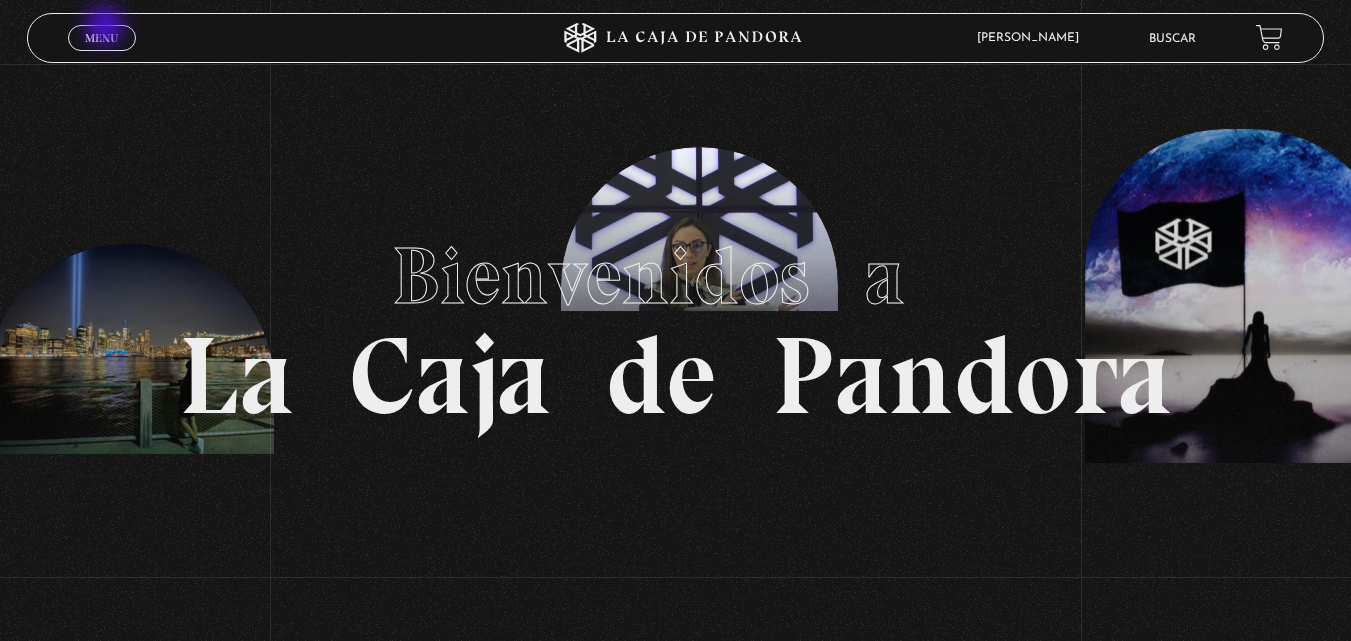 click on "Menu Cerrar" at bounding box center (102, 38) 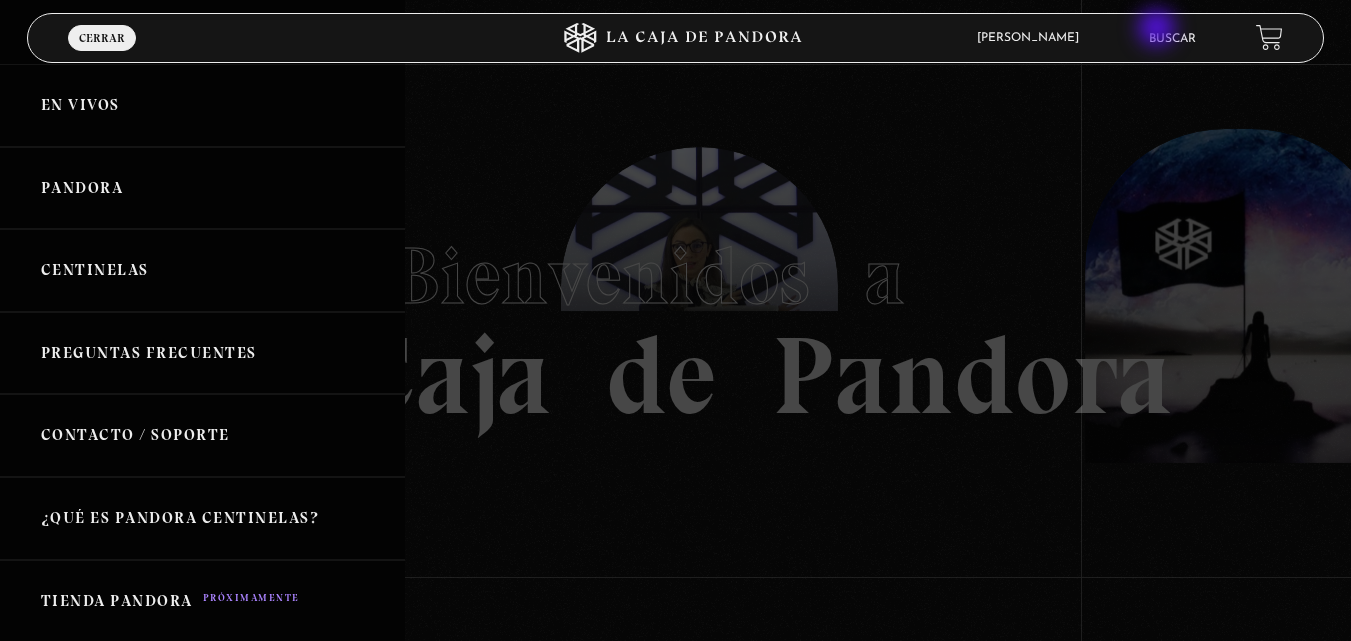 click on "Buscar" at bounding box center [1172, 39] 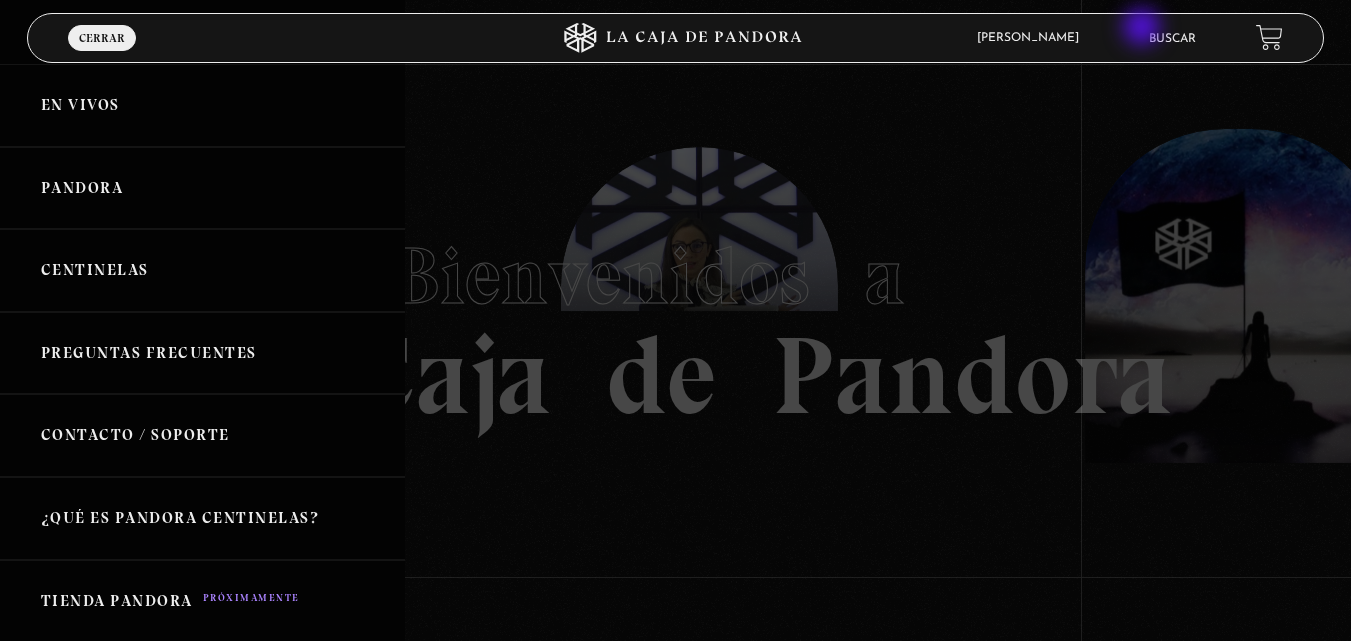 click on "ANGELA LUCIANO
En vivos
Pandora
Centinelas
Mi cuenta
Salir
Buscar" at bounding box center [1080, 38] 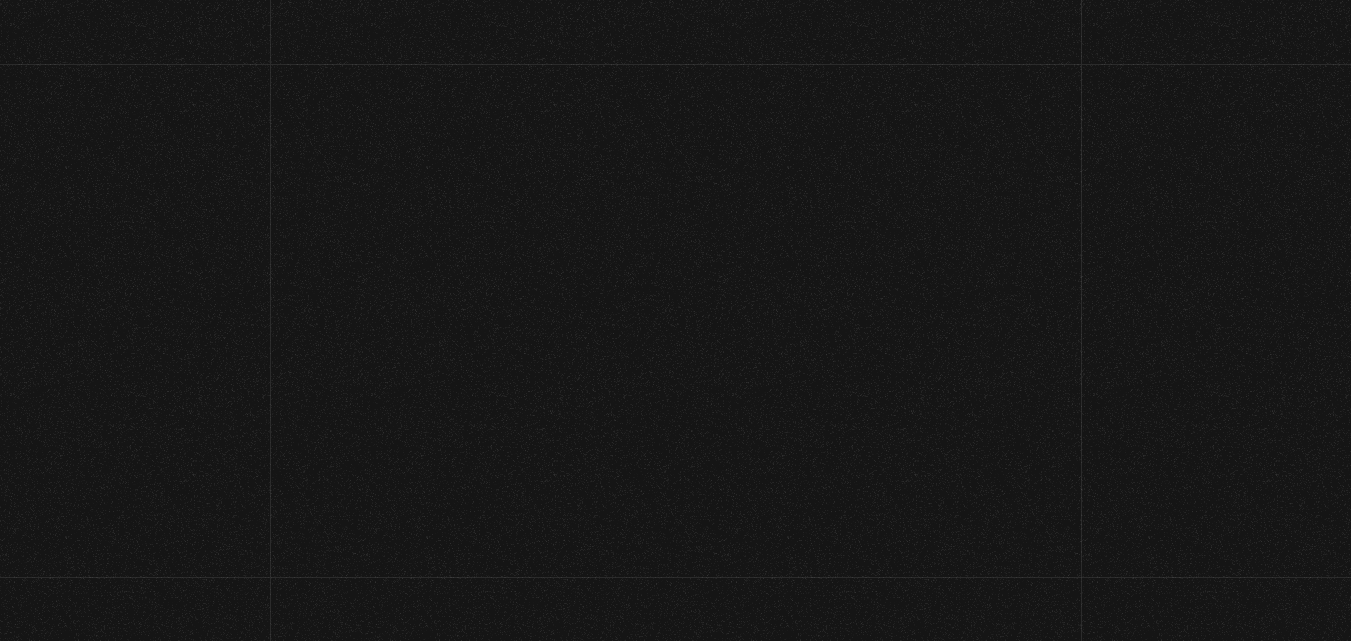 scroll, scrollTop: 0, scrollLeft: 0, axis: both 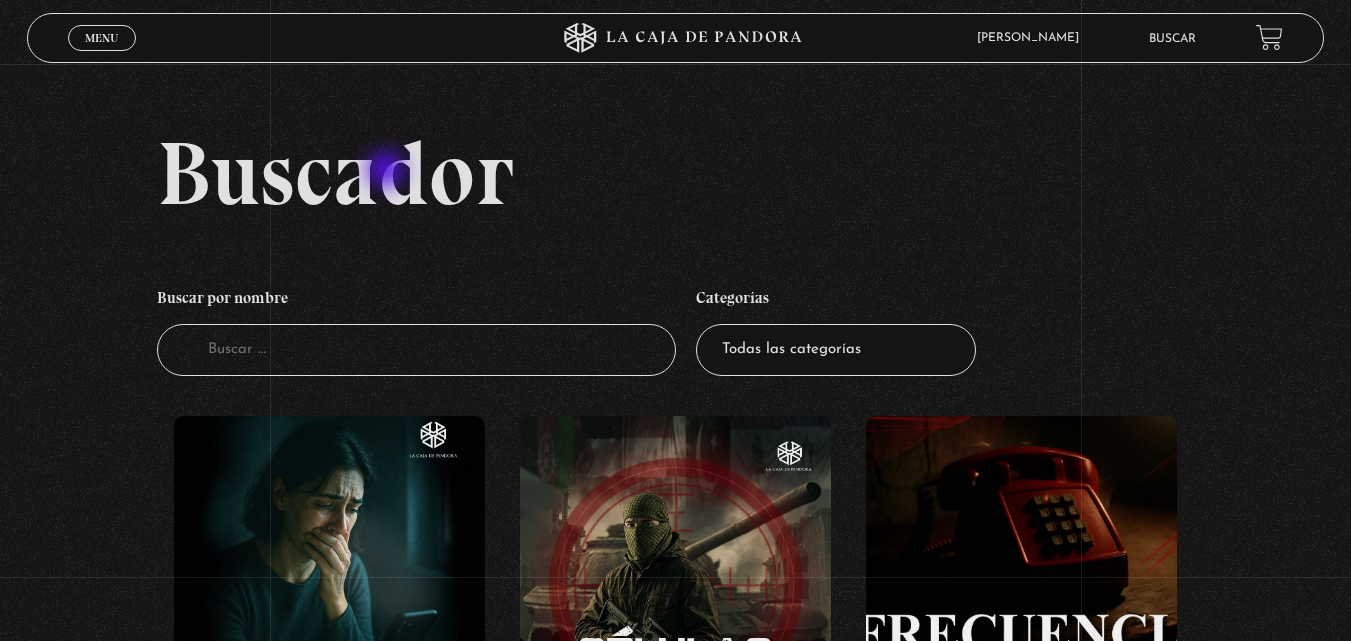 click on "Buscador" at bounding box center (416, 350) 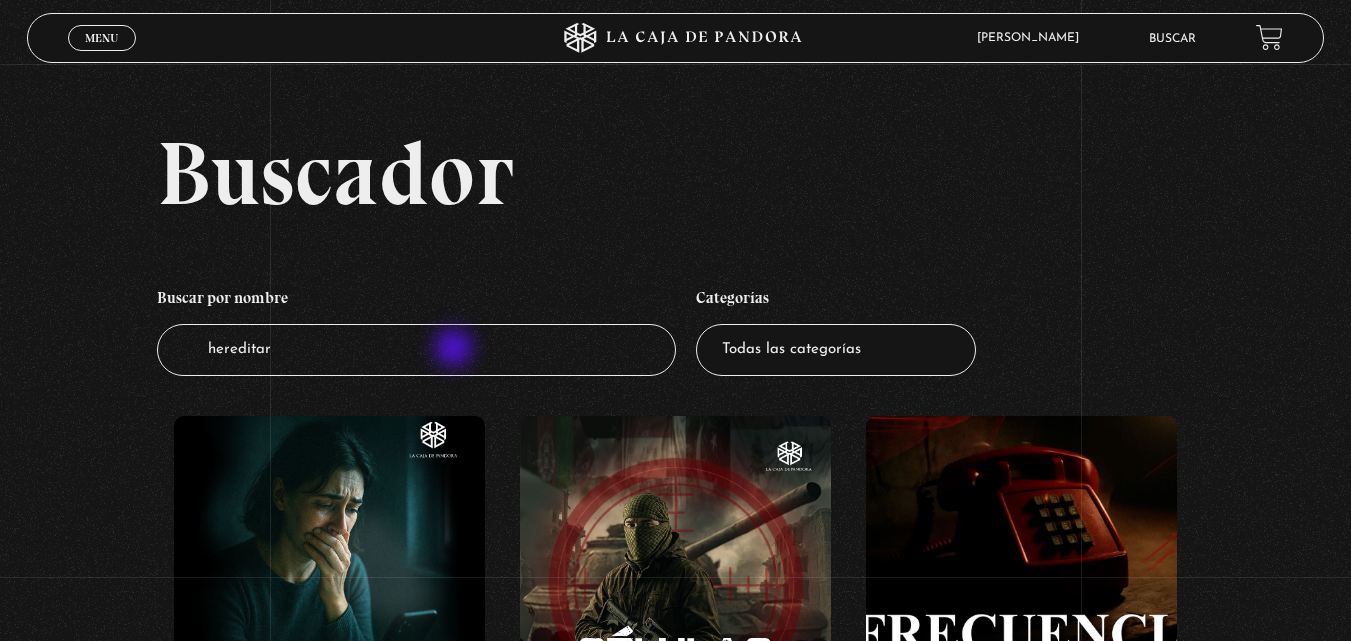 type on "hereditary" 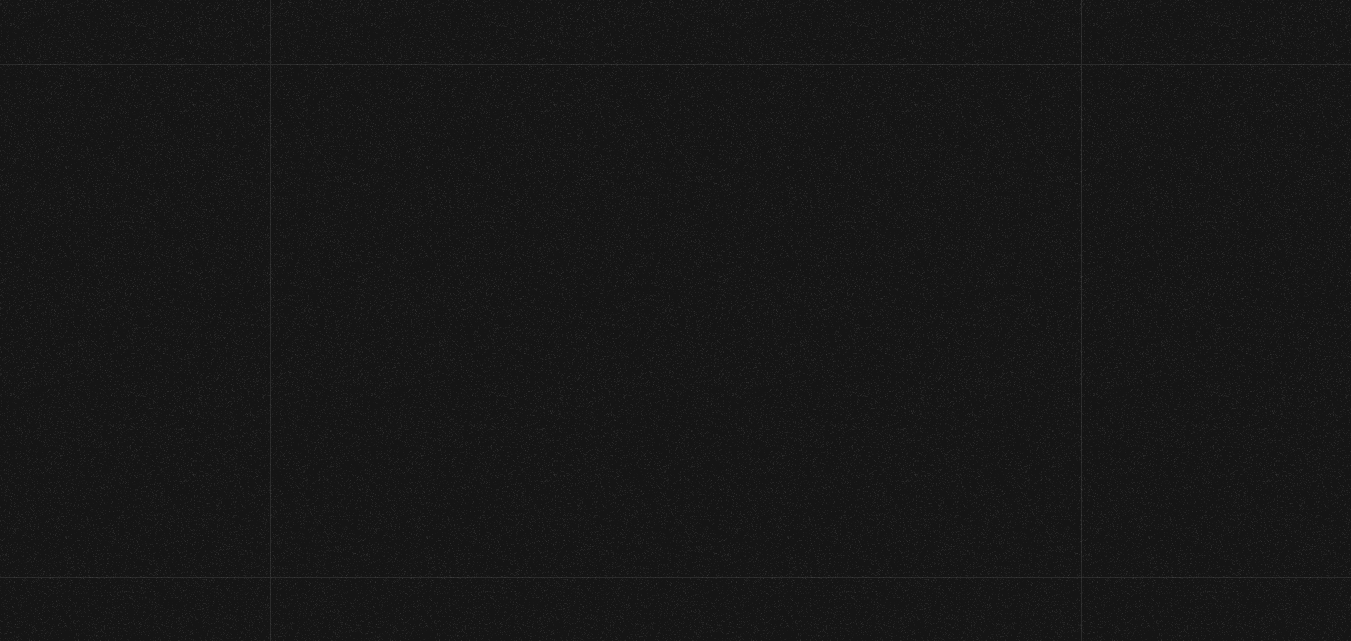 scroll, scrollTop: 0, scrollLeft: 0, axis: both 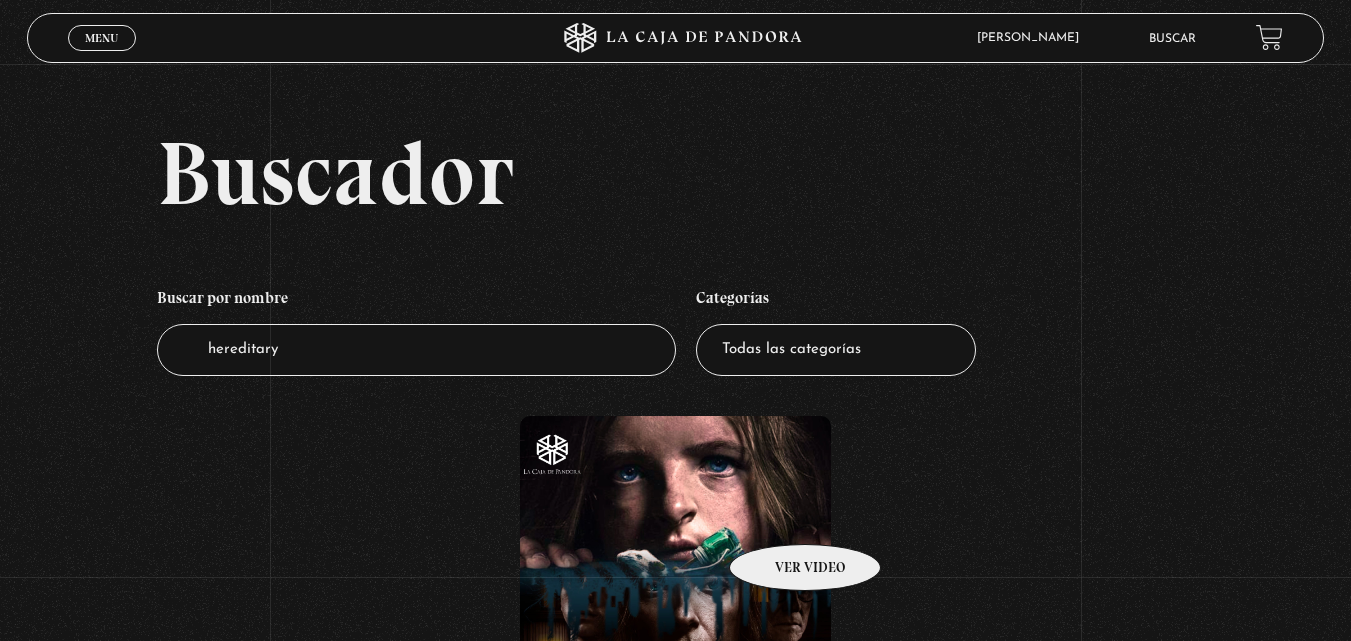 click at bounding box center [675, 596] 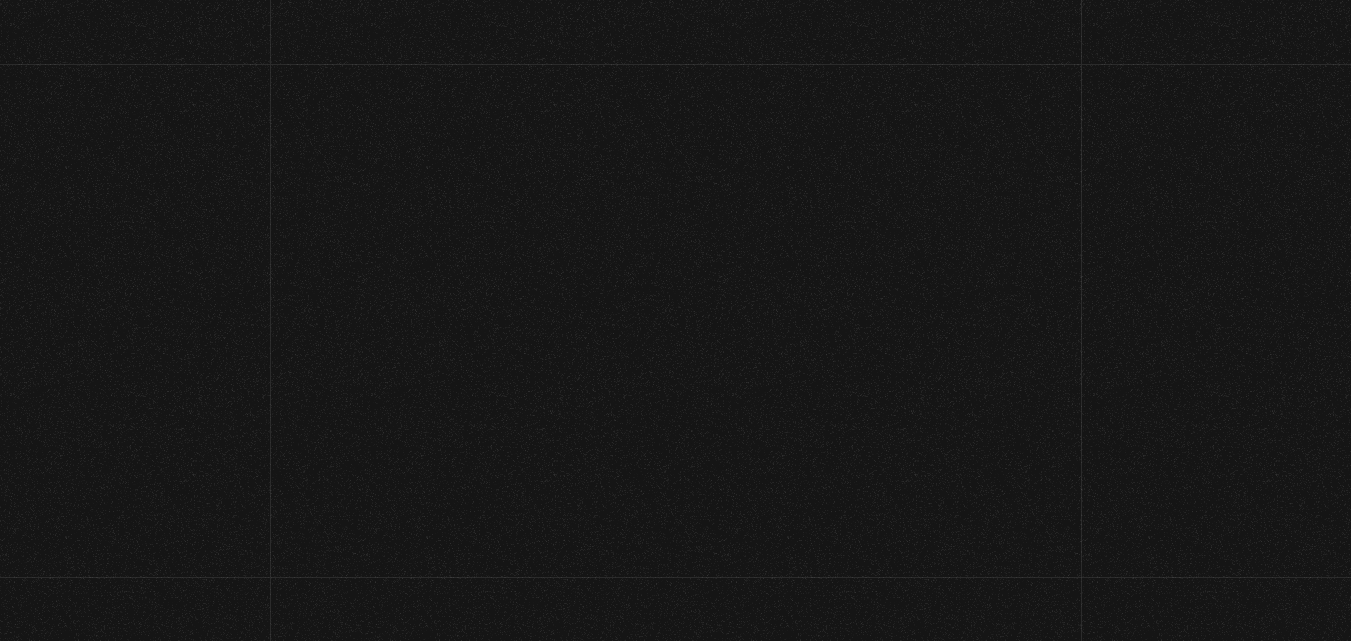 scroll, scrollTop: 0, scrollLeft: 0, axis: both 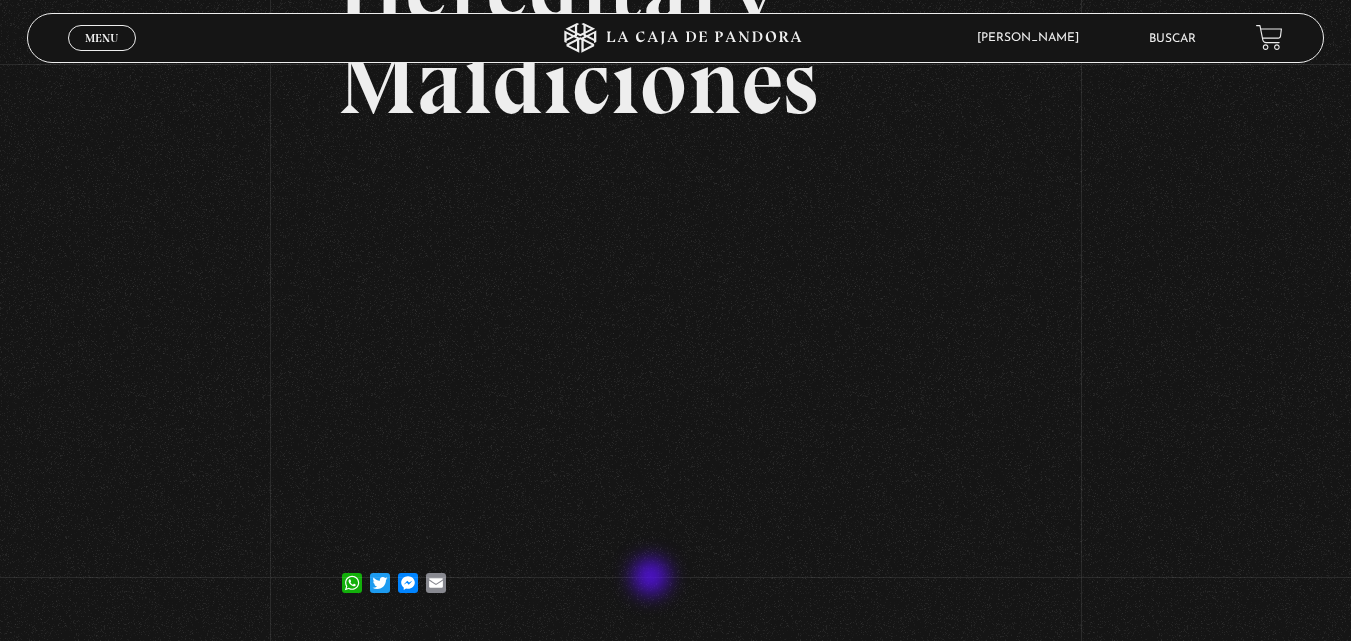 click on "WhatsApp Twitter Messenger Email" at bounding box center (675, 573) 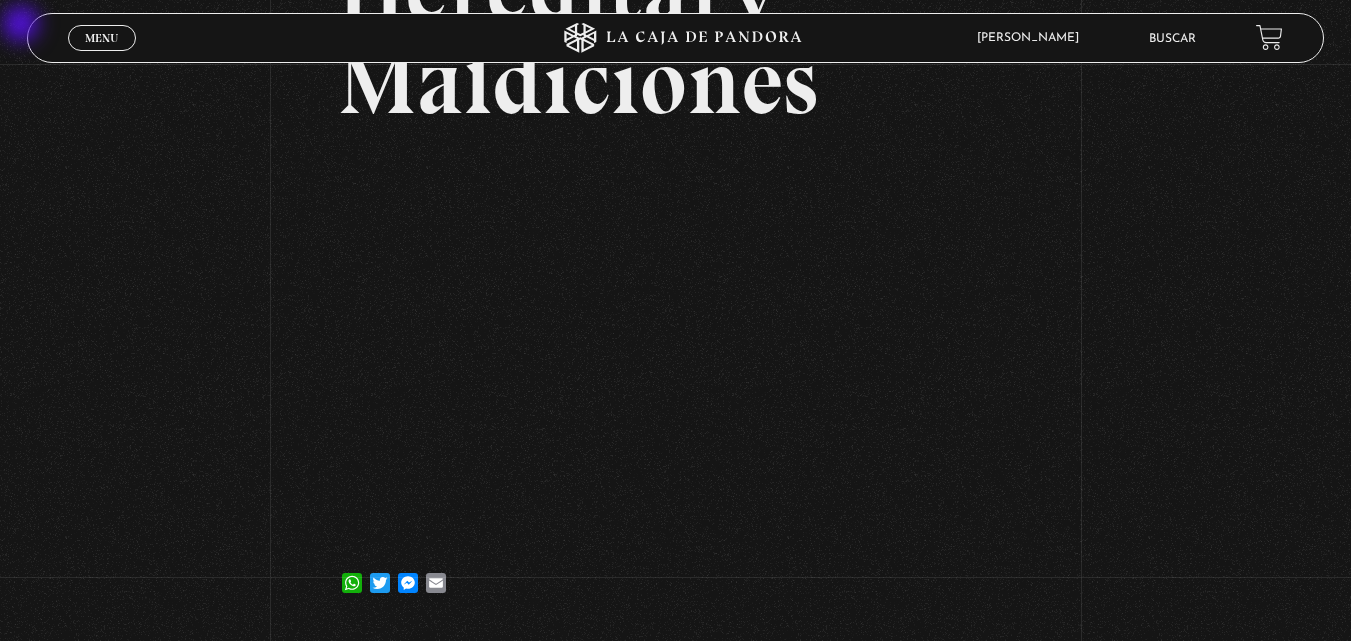 click on "Volver
1 noviembre, 2021
Hereditary – Maldiciones
WhatsApp Twitter Messenger Email" at bounding box center [675, 234] 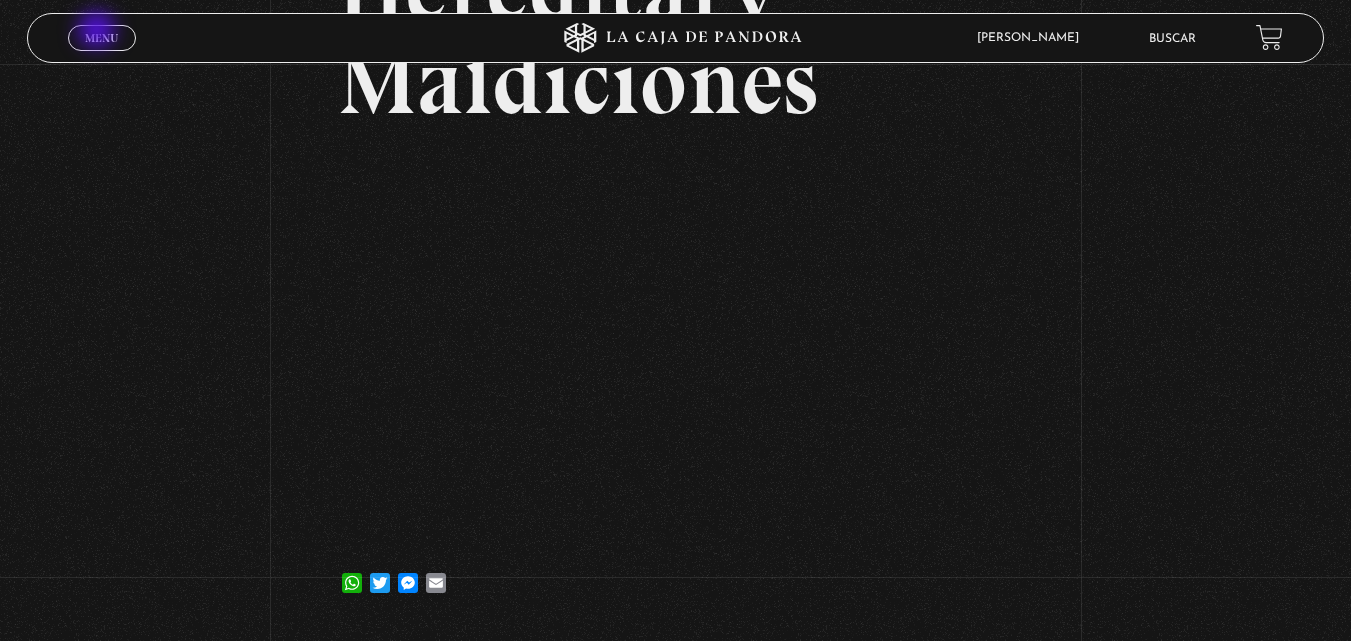 click on "Menu" at bounding box center (101, 38) 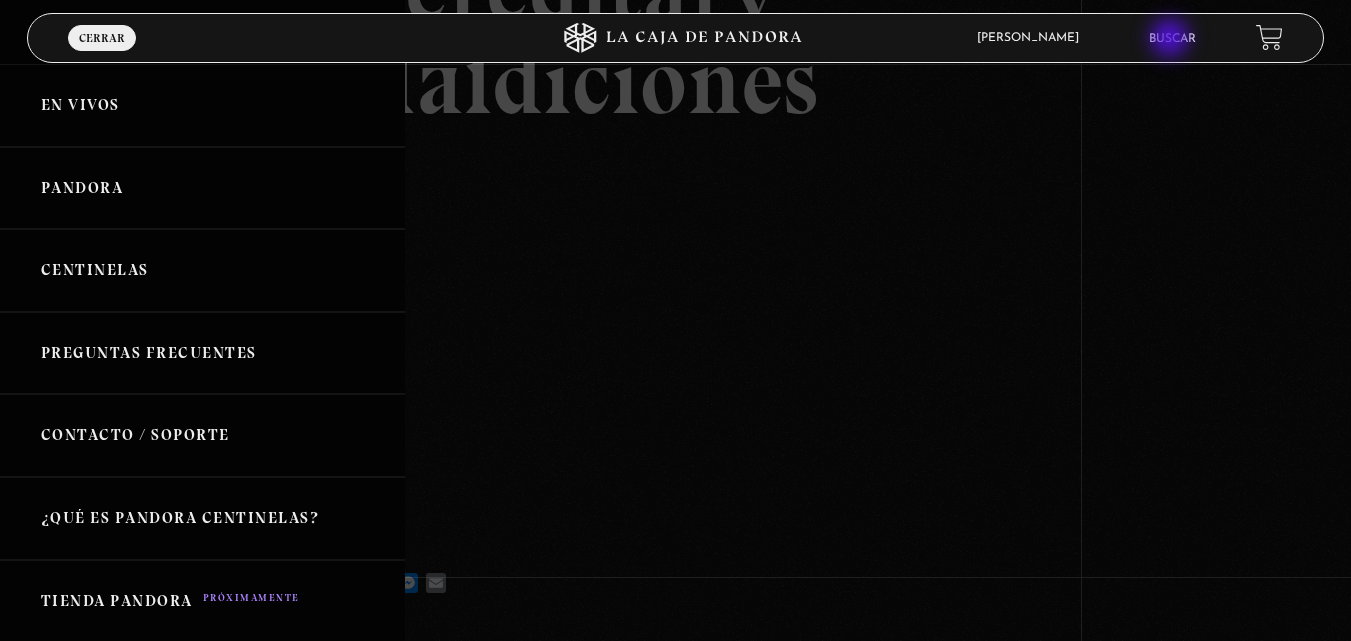 click on "Buscar" at bounding box center (1172, 39) 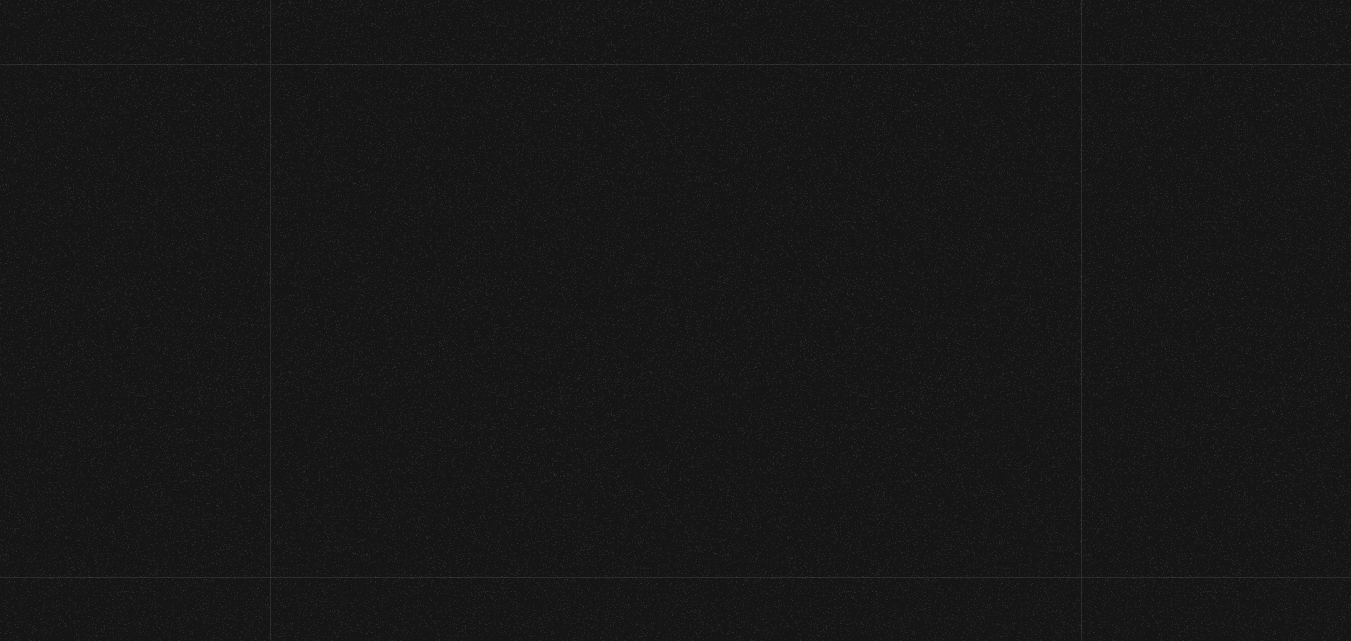 scroll, scrollTop: 0, scrollLeft: 0, axis: both 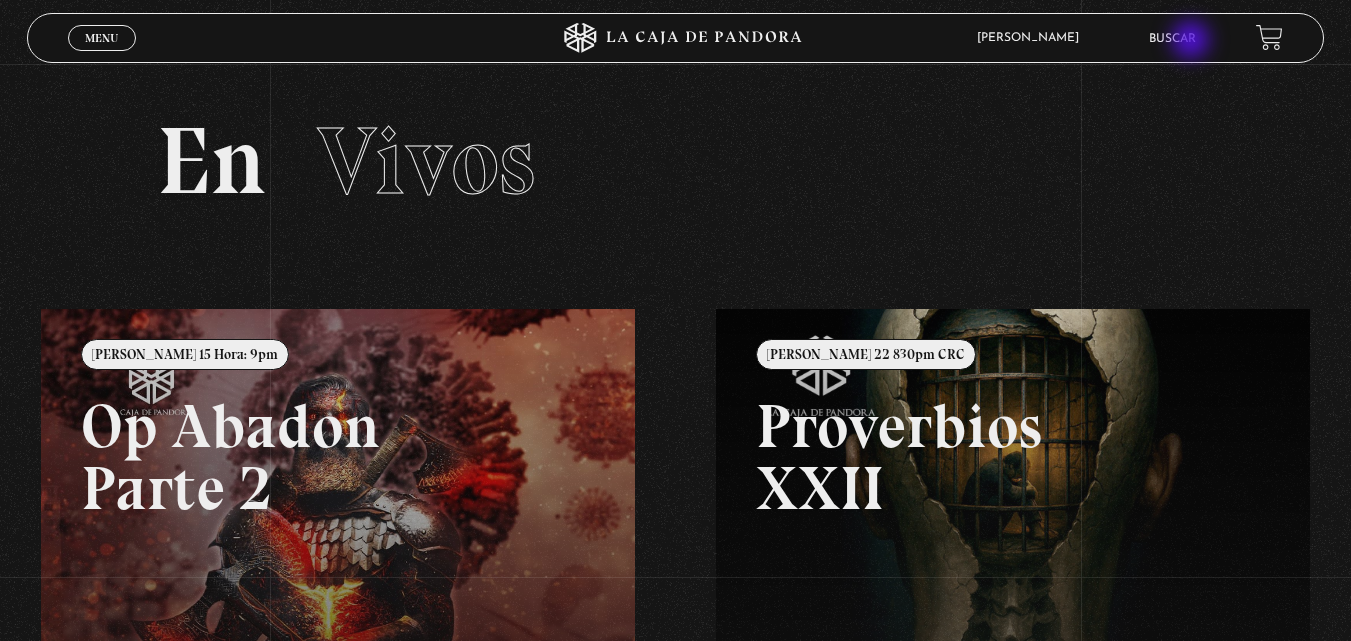 click on "Buscar" at bounding box center (1172, 39) 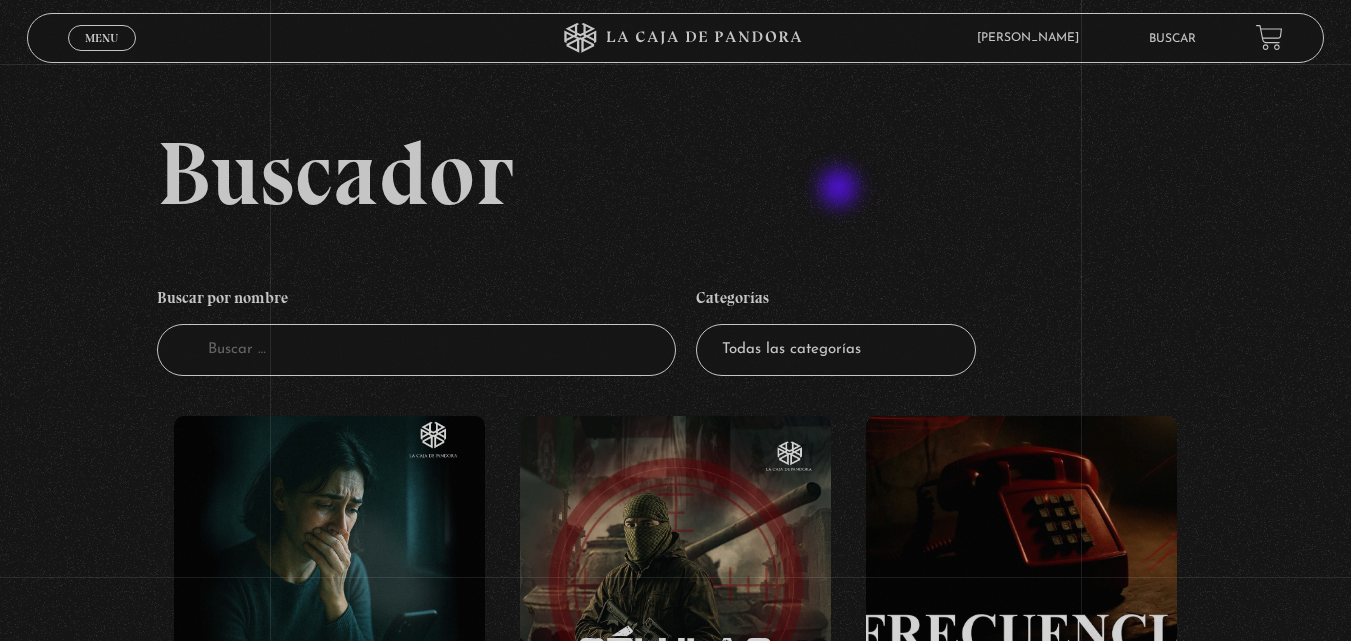 scroll, scrollTop: 0, scrollLeft: 0, axis: both 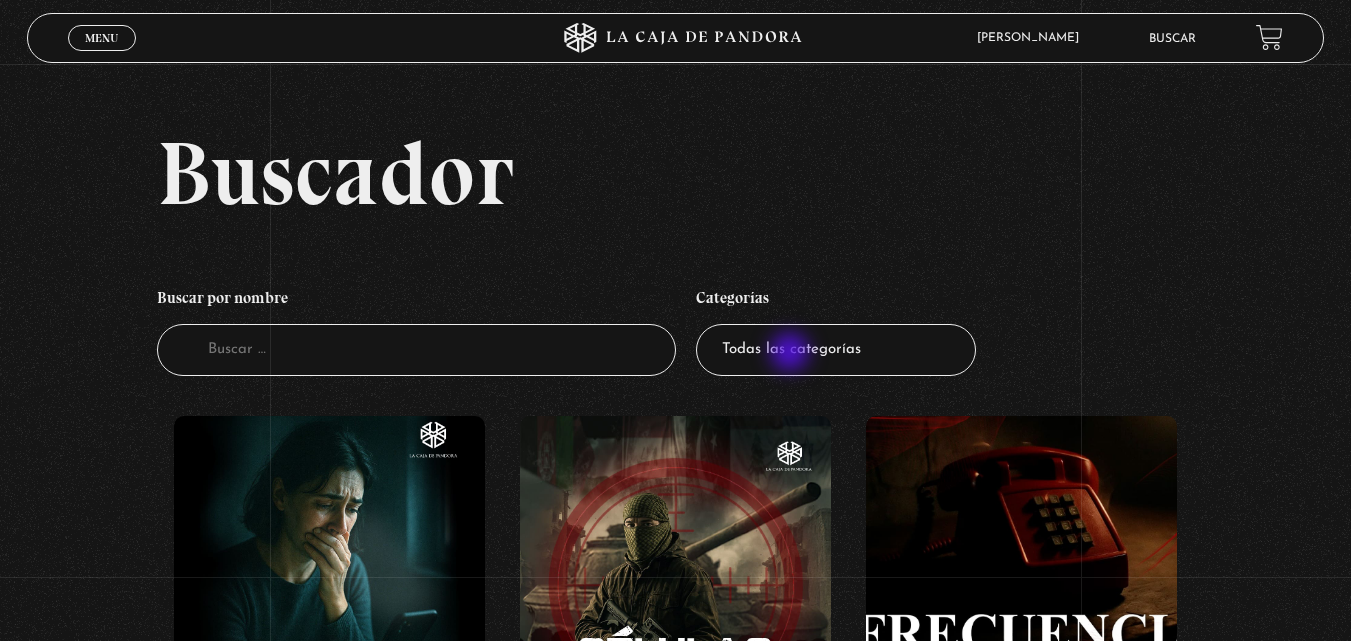 click on "Todas las categorías
11:11 Humanitario  (1)
Amo los Lunes  (2)
Análisis de series y películas  (22)
Asesinos Seriales  (2)
Centinelas  (113)
Charlas  (8)
Entrevistas  (7)
Hacktivismo  (5)
Mercado  (1)
Mundo Espiritual  (20)
Nuevo Orden Mundial NWO  (80)
Pandora Bio  (24)
Pandora Prepper  (23)
Pandora Tour  (3)
Paranormal  (11)
Pastelería  (1)
Peligros en la web  (4)
Regulares  (1)
Teorías de Conspiración  (7)" at bounding box center (836, 350) 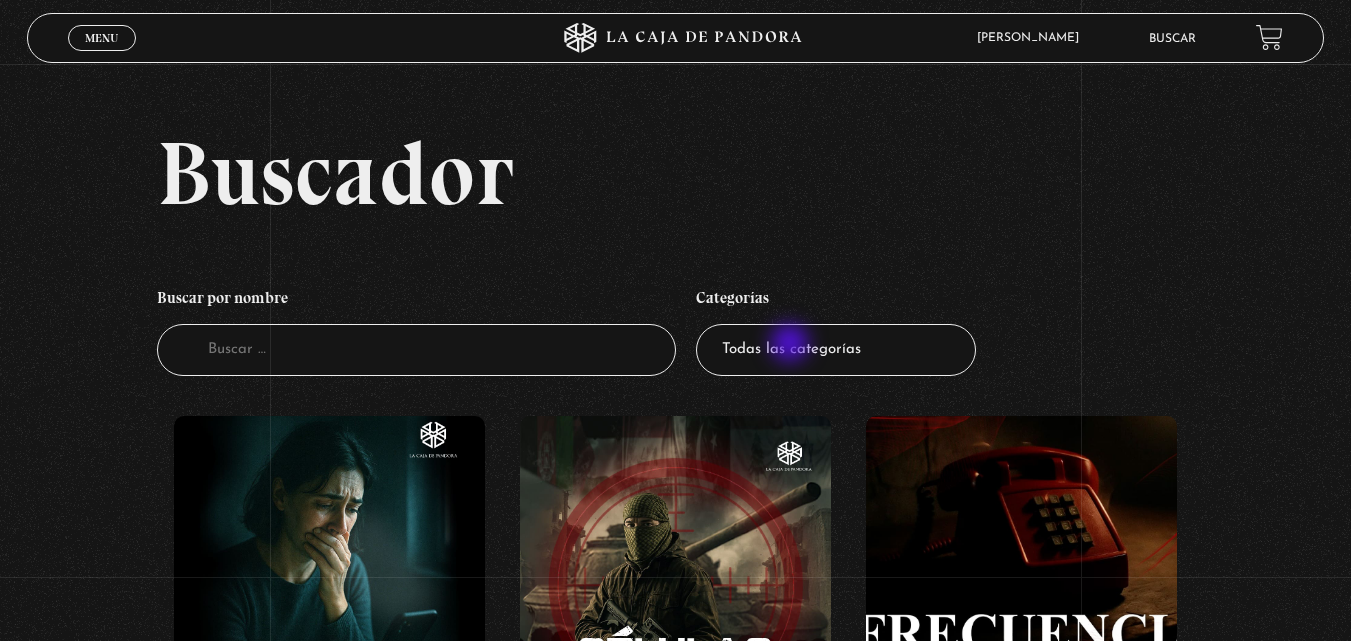 select on "pandora-prepper" 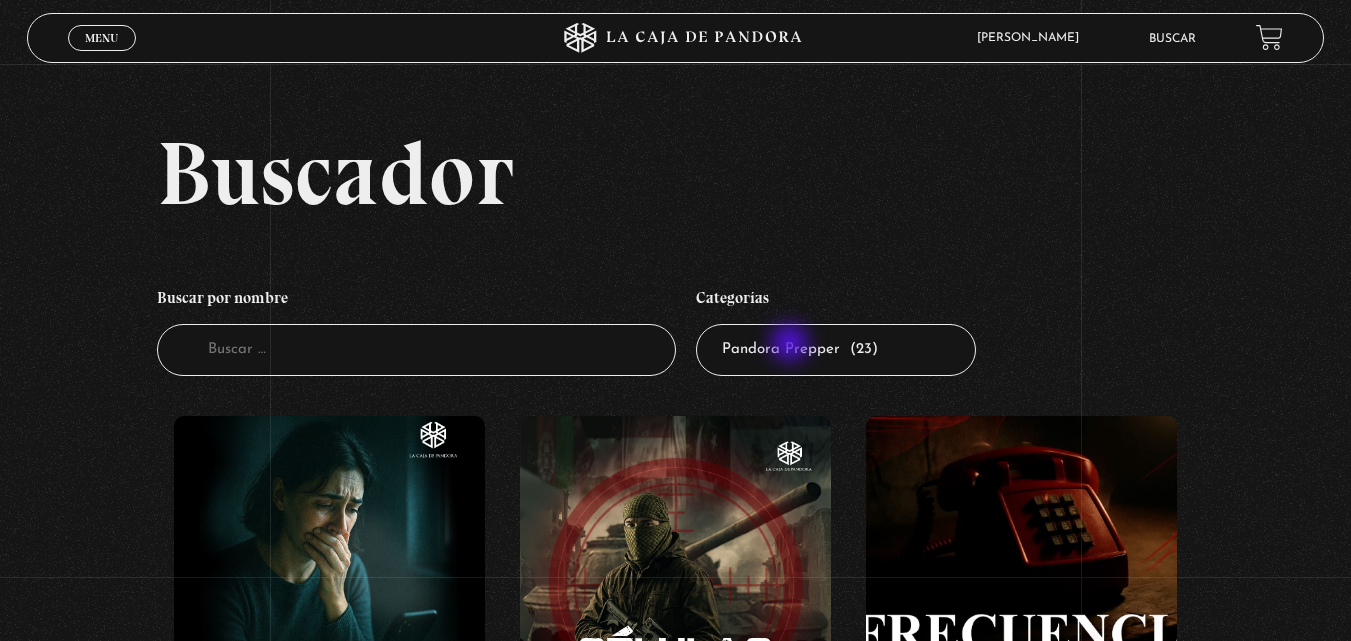click on "Todas las categorías
11:11 Humanitario  (1)
Amo los Lunes  (2)
Análisis de series y películas  (22)
Asesinos Seriales  (2)
Centinelas  (113)
Charlas  (8)
Entrevistas  (7)
Hacktivismo  (5)
Mercado  (1)
Mundo Espiritual  (20)
Nuevo Orden Mundial NWO  (80)
Pandora Bio  (24)
Pandora Prepper  (23)
Pandora Tour  (3)
Paranormal  (11)
Pastelería  (1)
Peligros en la web  (4)
Regulares  (1)
Teorías de Conspiración  (7)" at bounding box center [836, 350] 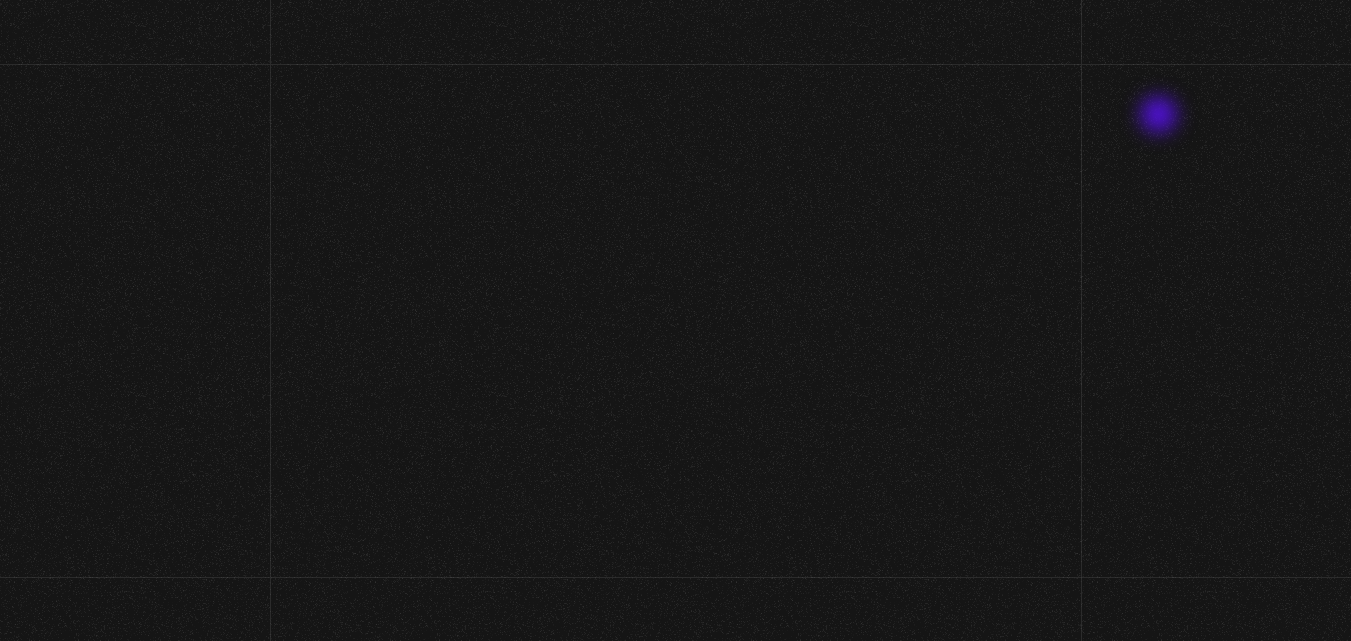 scroll, scrollTop: 0, scrollLeft: 0, axis: both 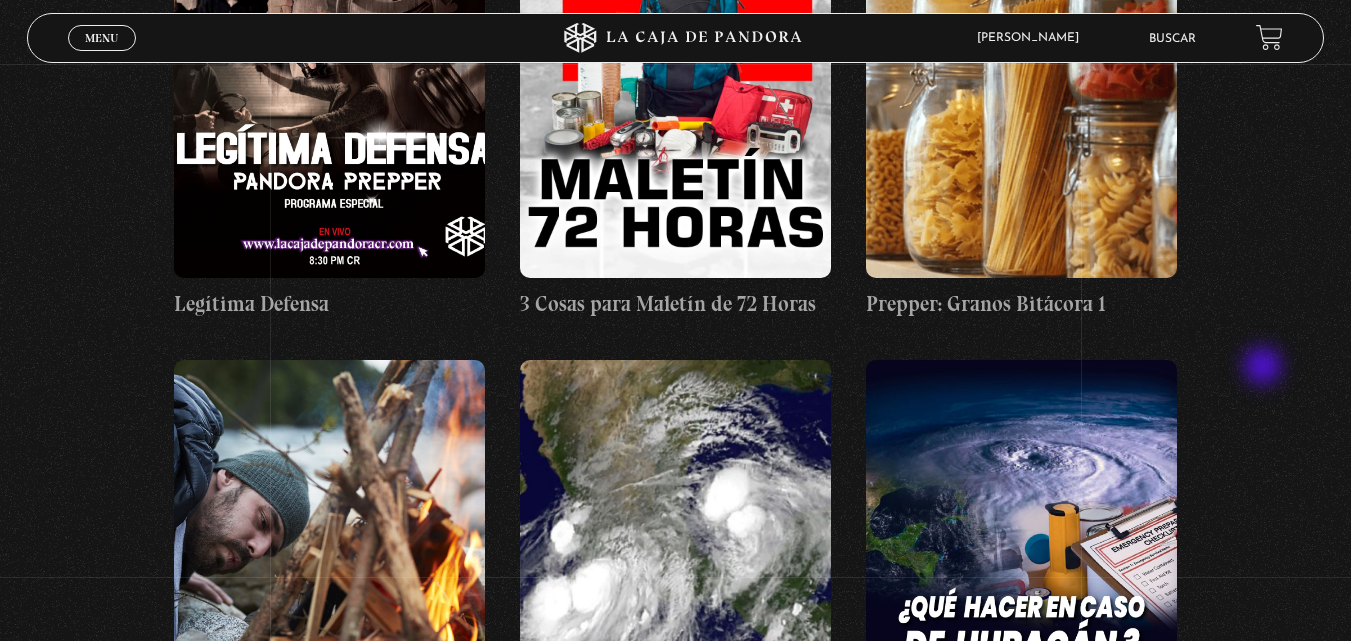 drag, startPoint x: 1364, startPoint y: 86, endPoint x: 1263, endPoint y: 348, distance: 280.79352 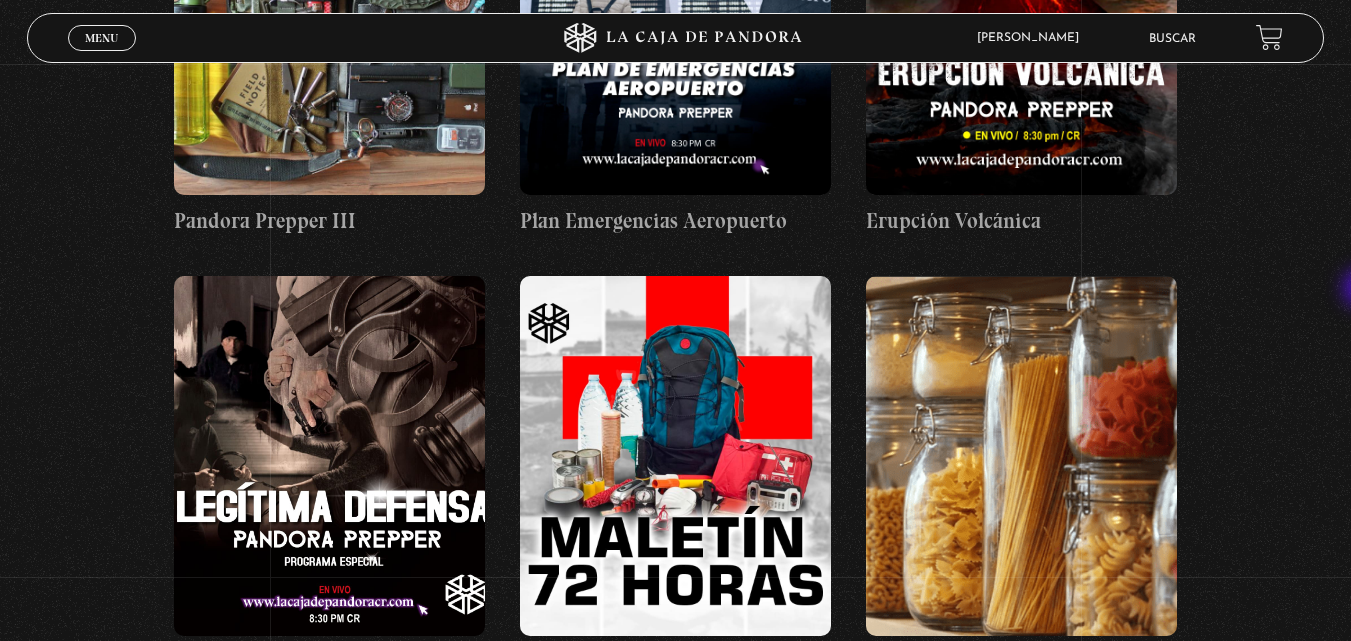scroll, scrollTop: 1545, scrollLeft: 0, axis: vertical 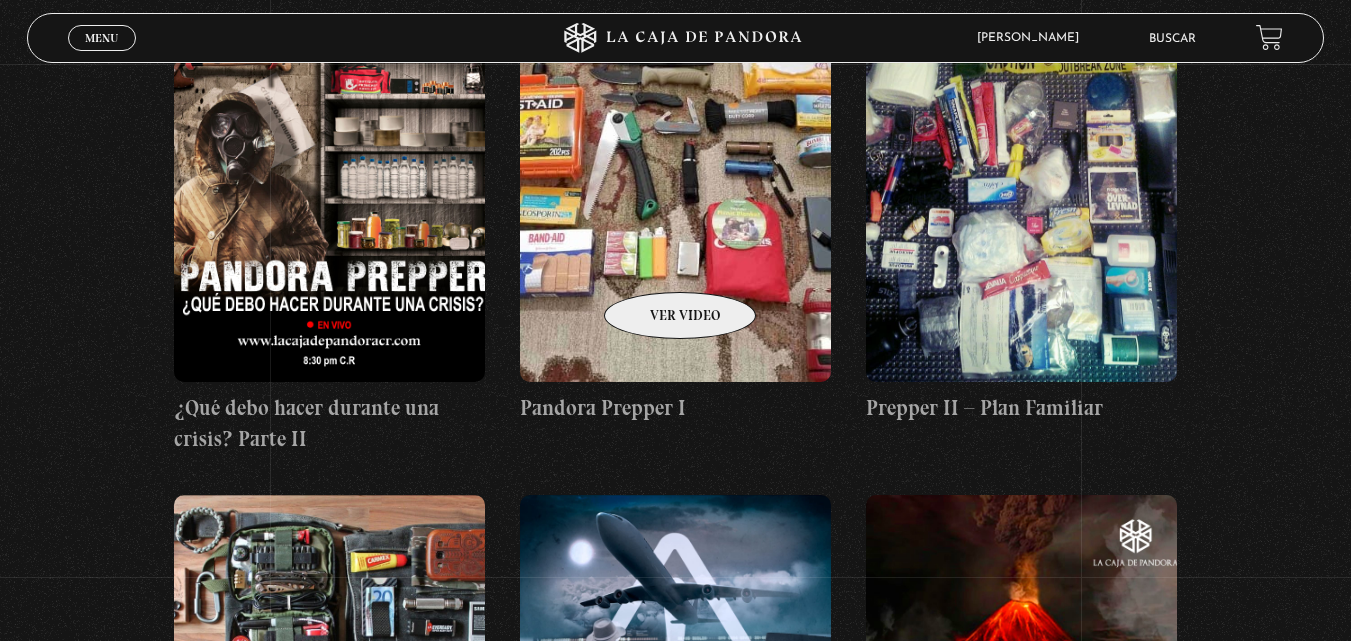 click at bounding box center (675, 202) 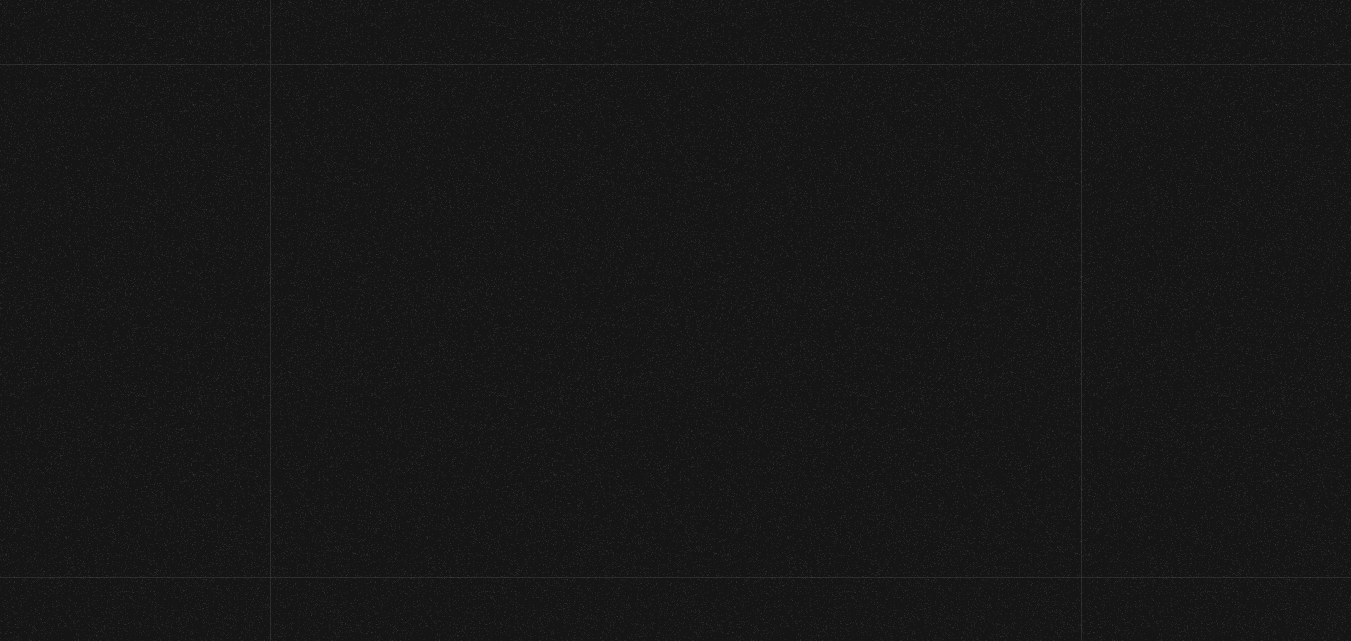 scroll, scrollTop: 0, scrollLeft: 0, axis: both 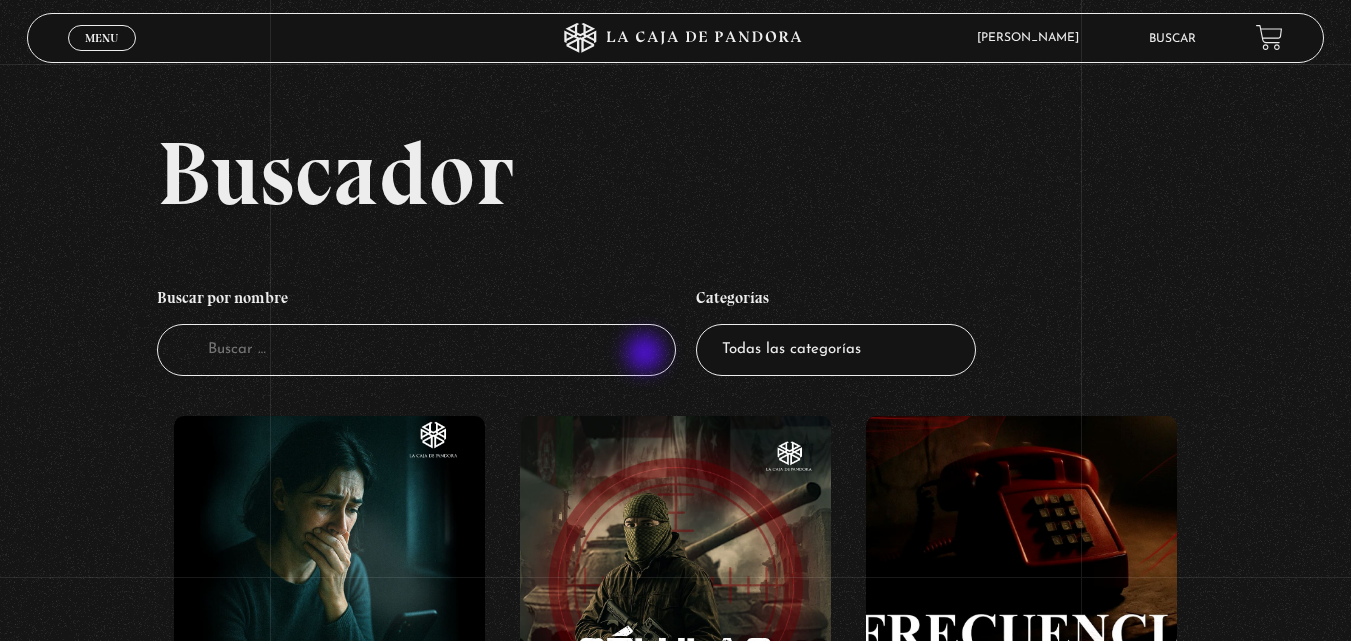 click on "Buscador" at bounding box center [416, 350] 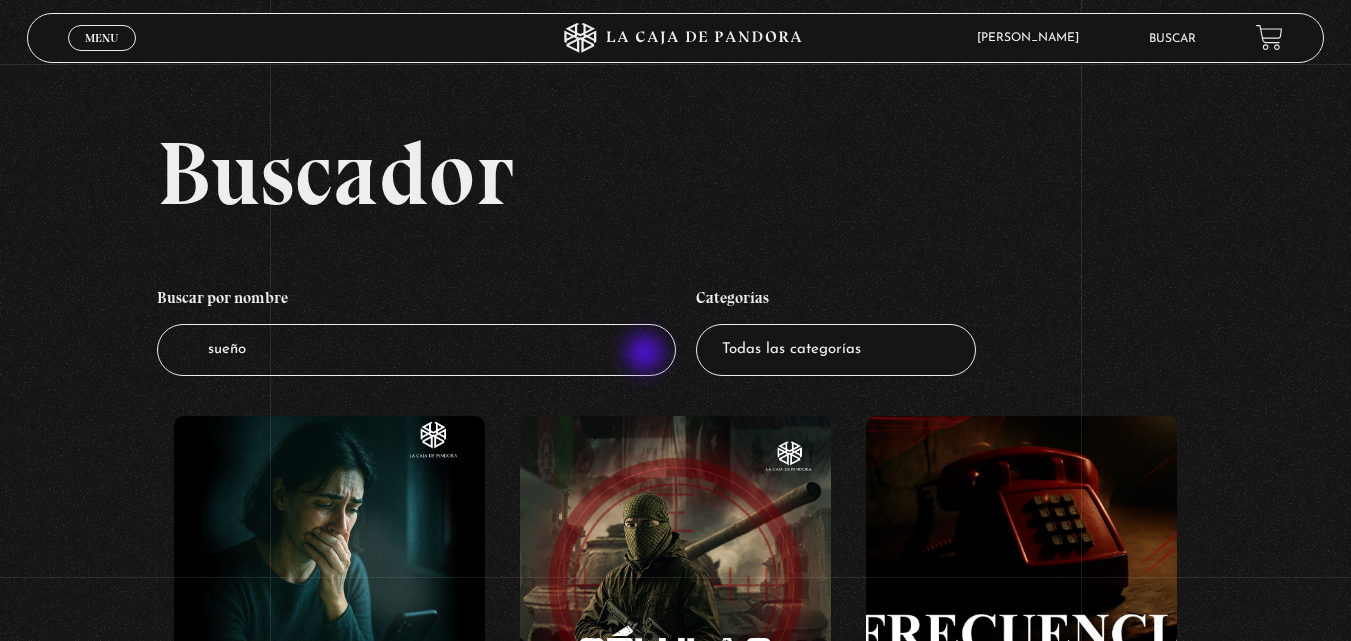 type on "sueños" 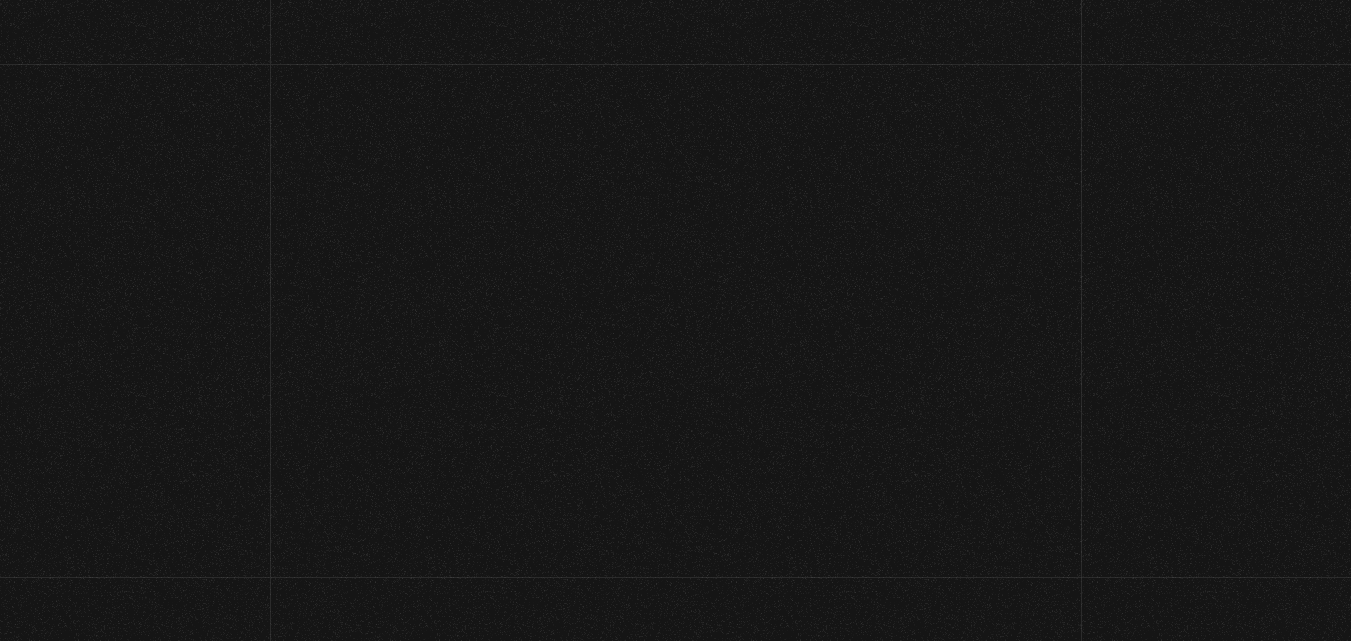 scroll, scrollTop: 0, scrollLeft: 0, axis: both 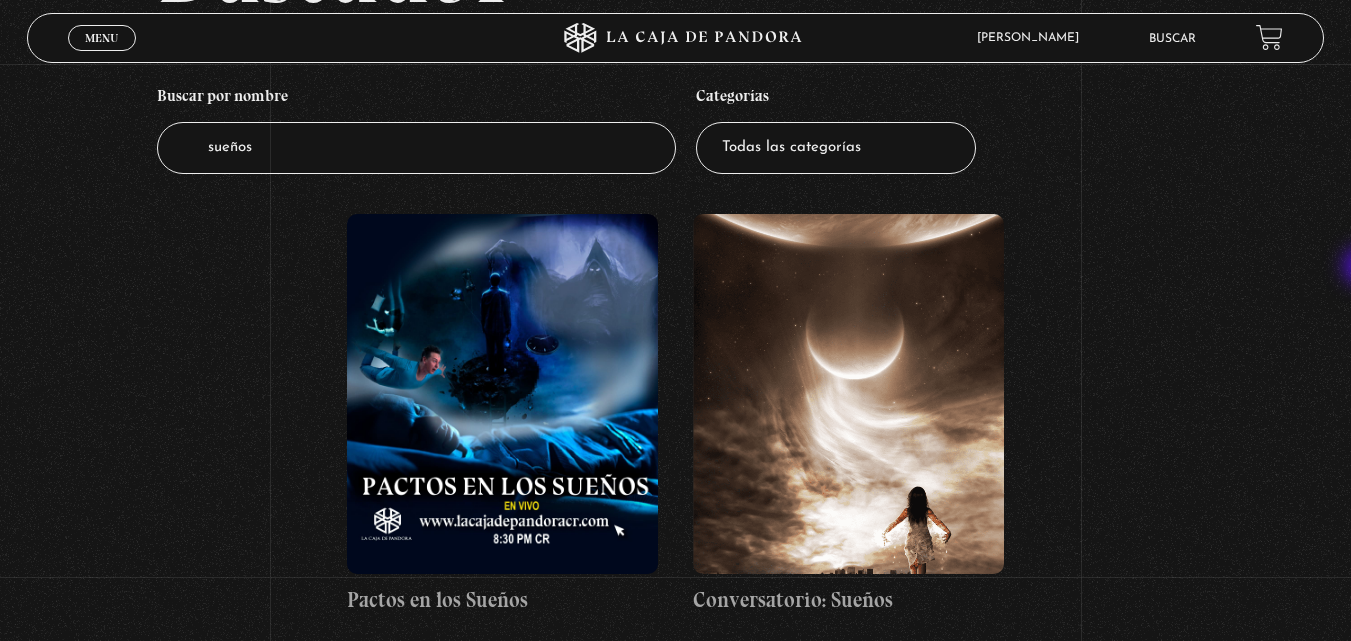 drag, startPoint x: 1365, startPoint y: 192, endPoint x: 1365, endPoint y: 302, distance: 110 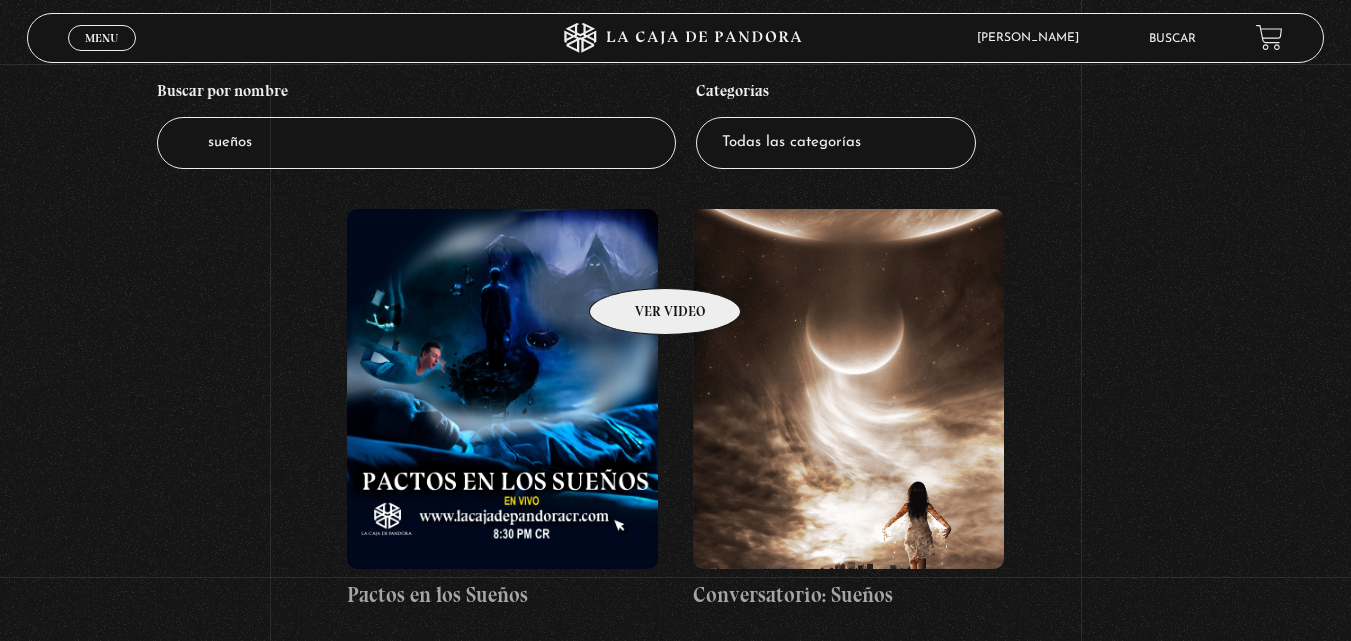 click at bounding box center (502, 389) 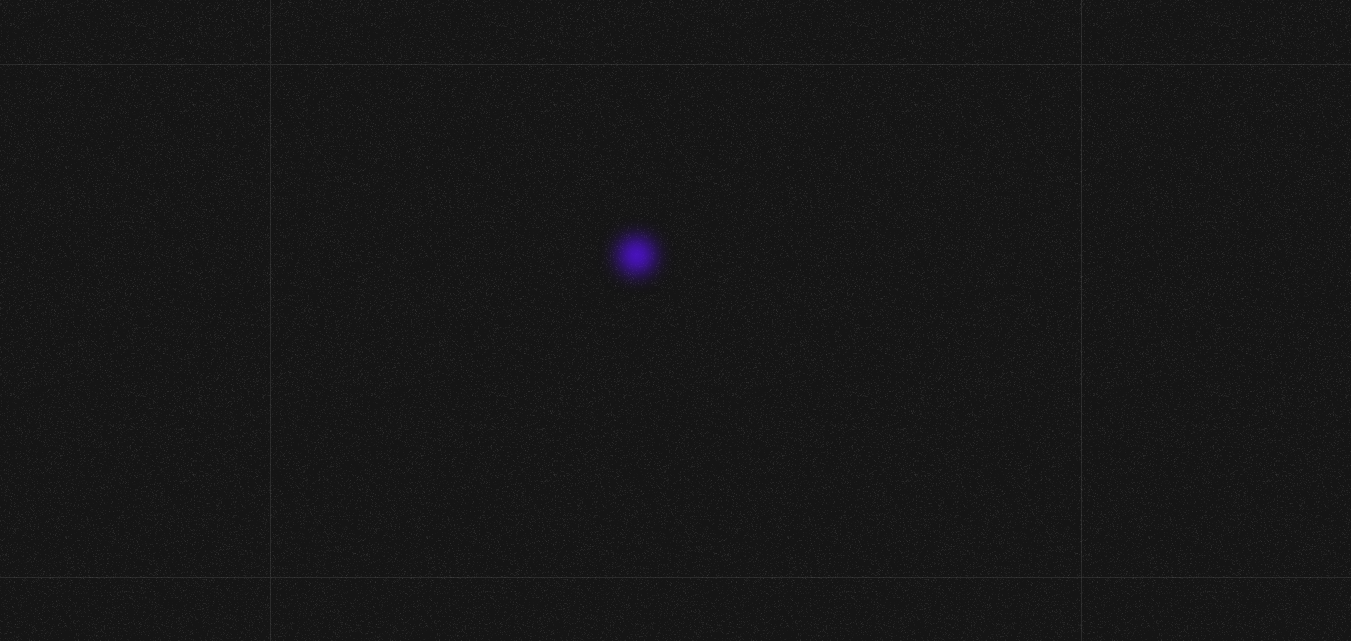 scroll, scrollTop: 0, scrollLeft: 0, axis: both 